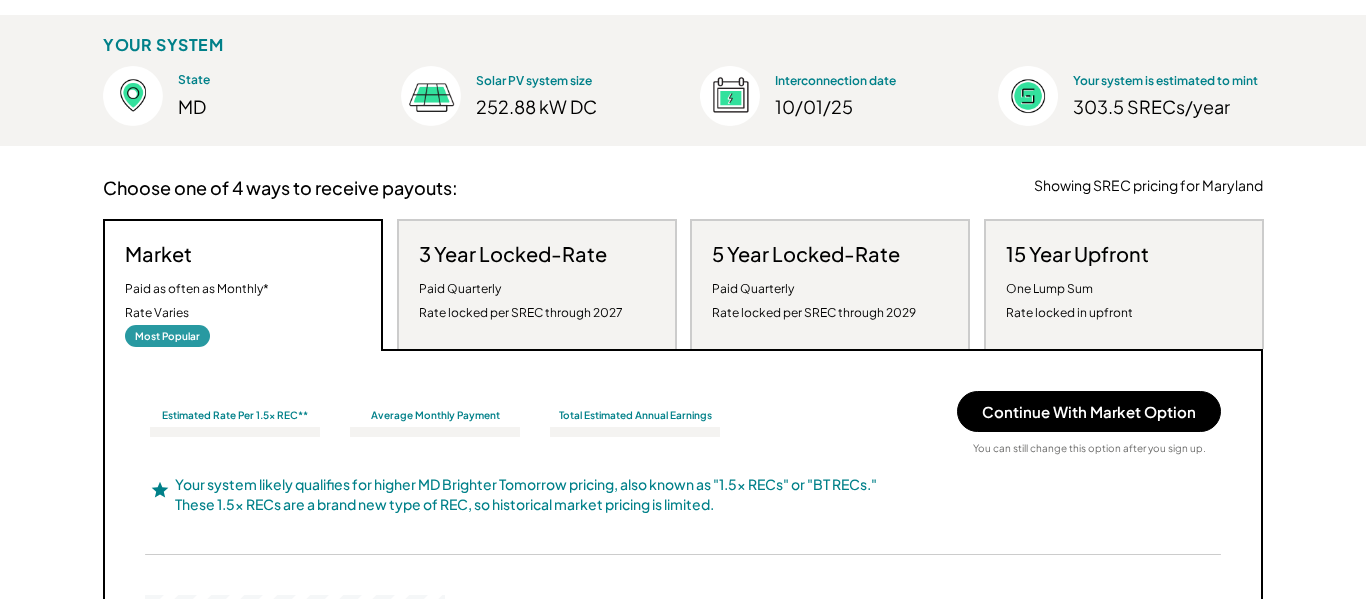 scroll, scrollTop: 0, scrollLeft: 0, axis: both 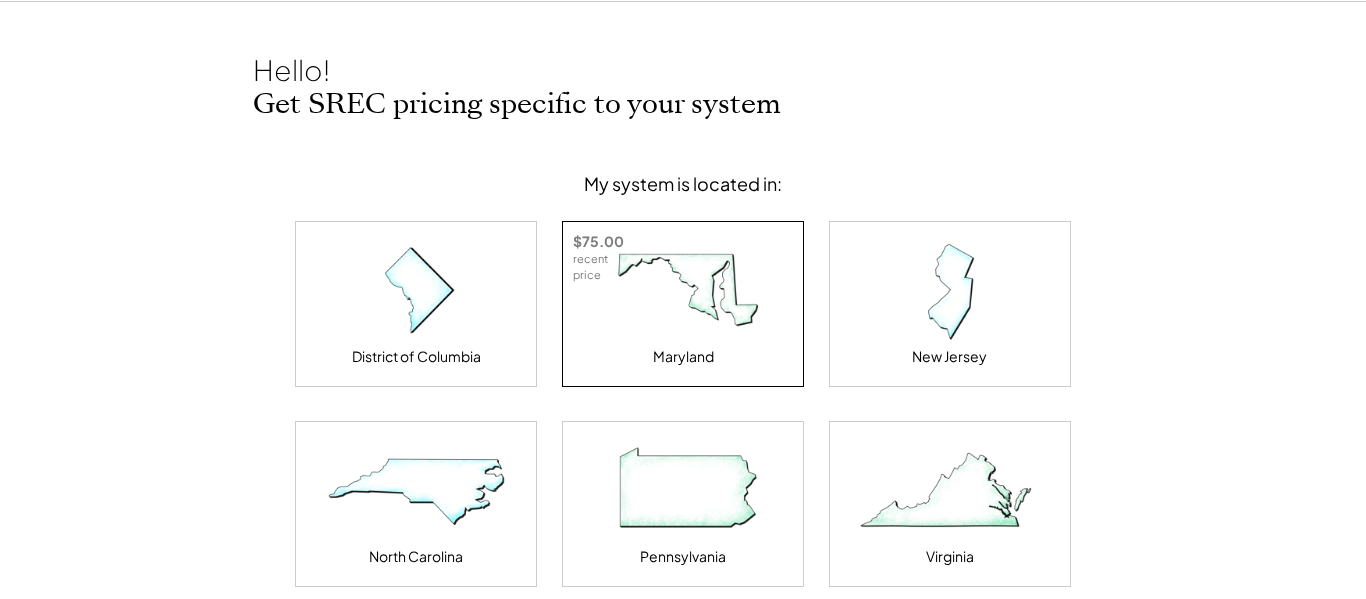 click at bounding box center [683, 292] 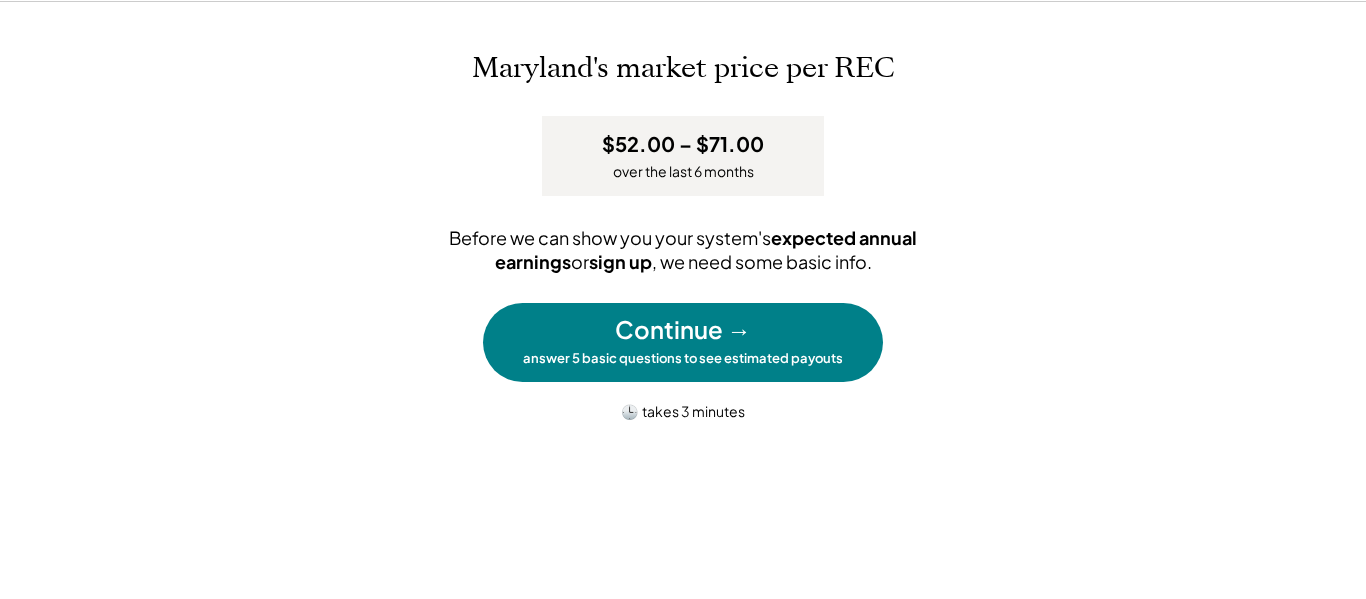 click on "Continue →" at bounding box center [683, 330] 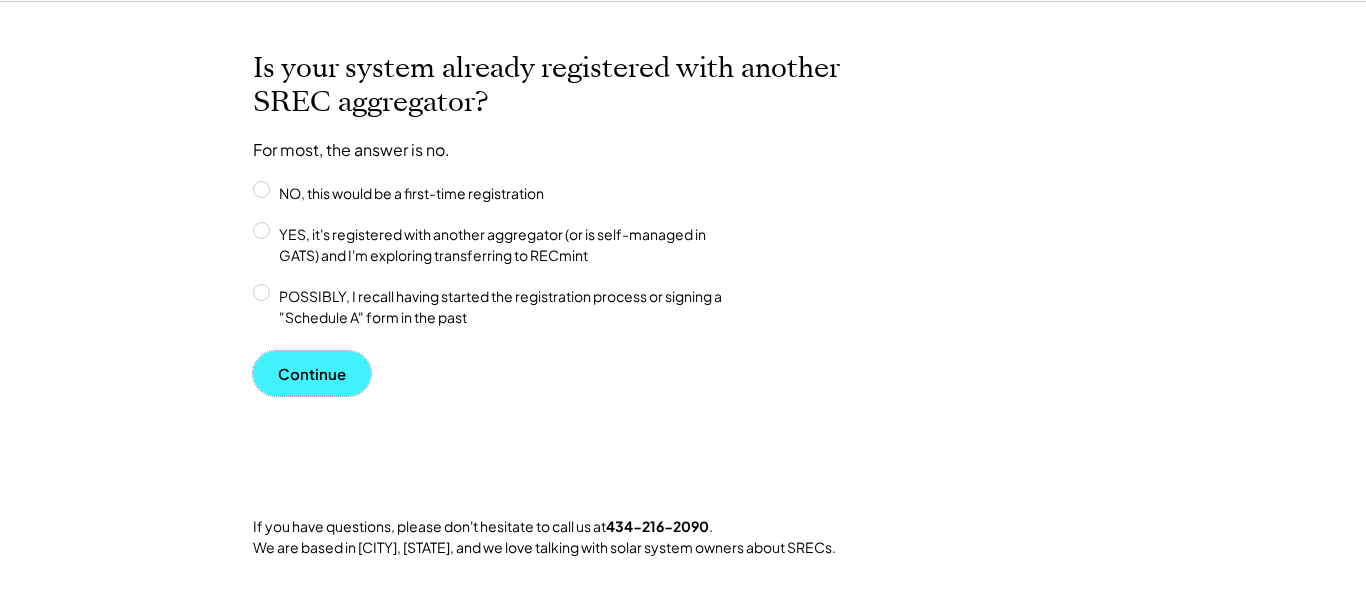 click on "Continue" at bounding box center (312, 373) 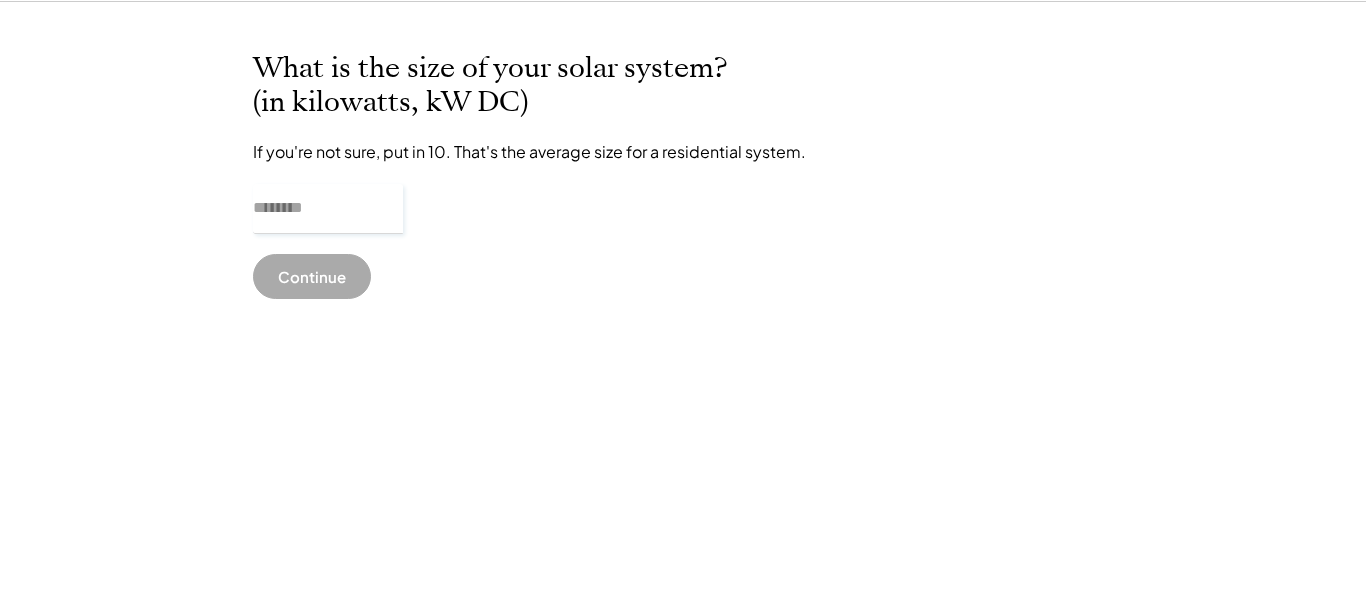 click at bounding box center [328, 209] 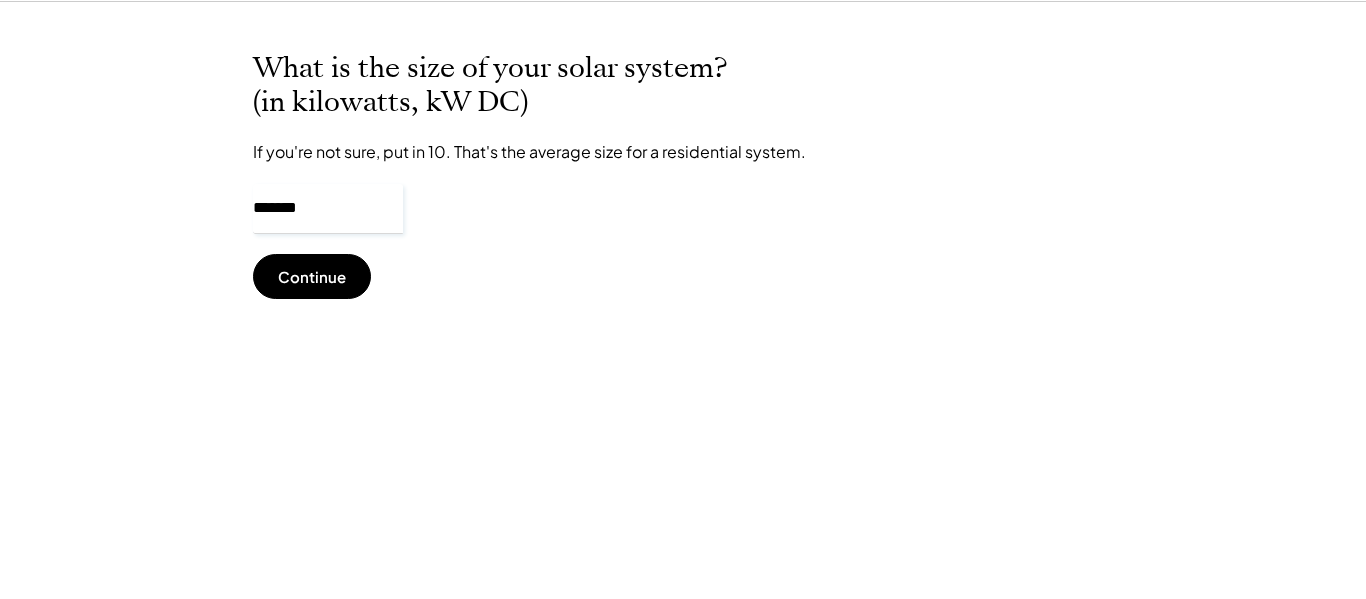 type on "*******" 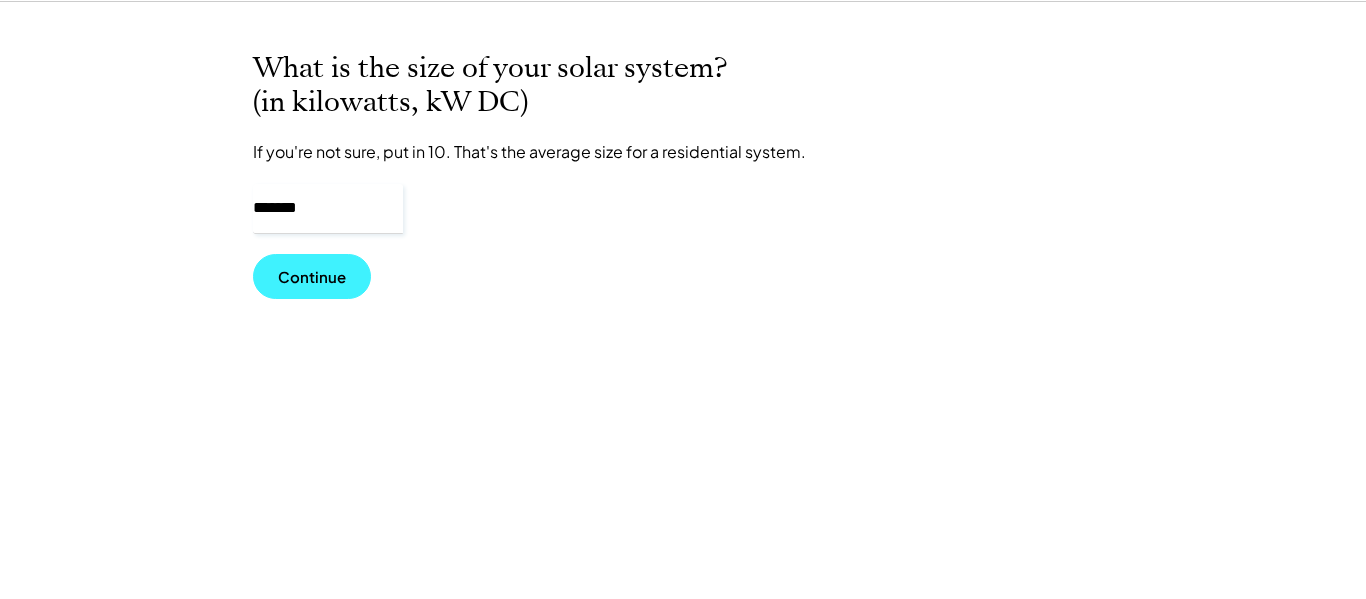 click on "Continue" at bounding box center (312, 276) 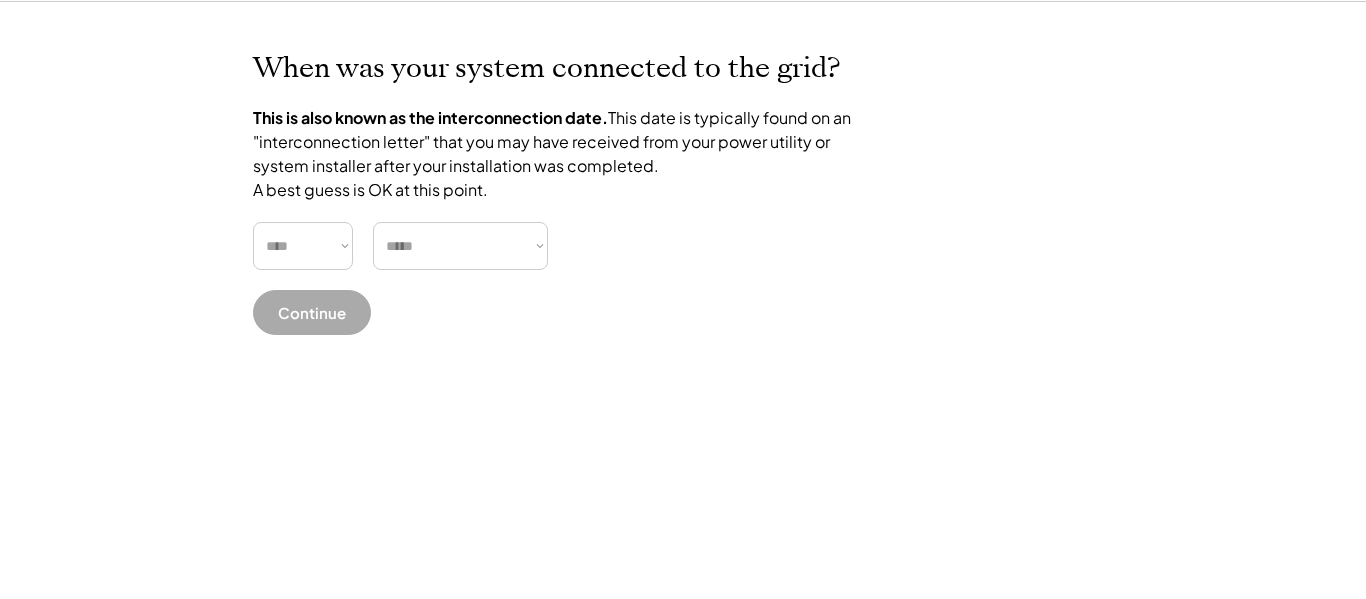 click on "**** **** **** **** **** **** **** **** **** **** **** **** **** **** ****" at bounding box center (303, 246) 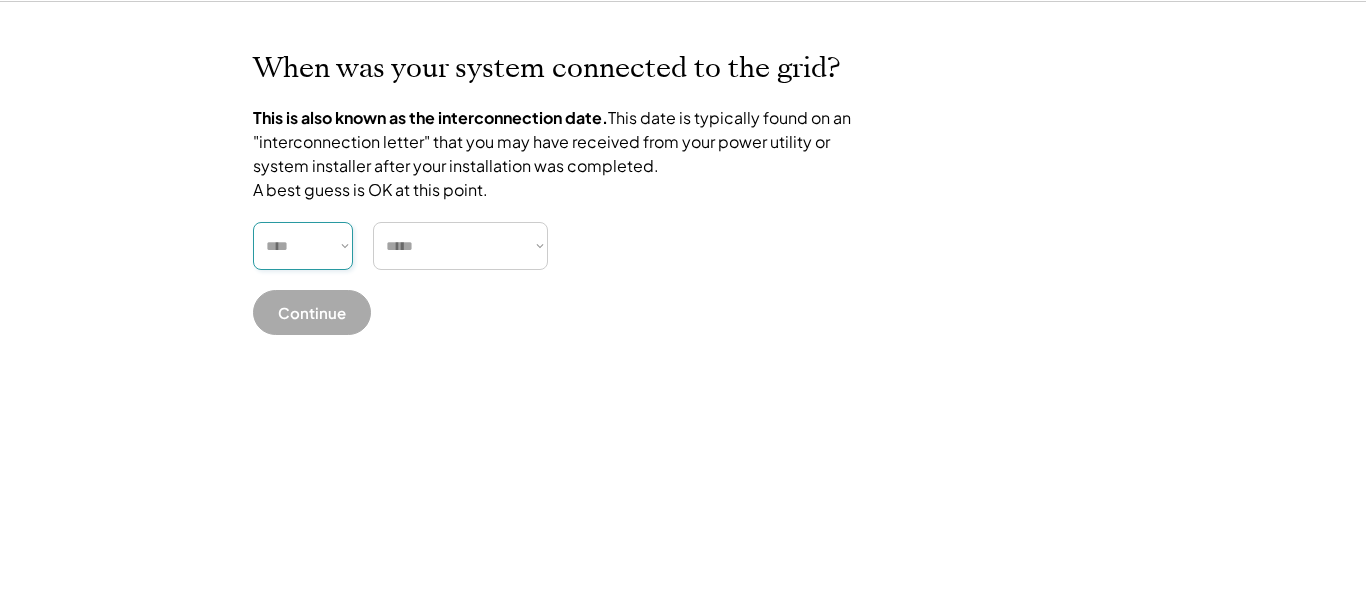 click on "**** **** **** **** **** **** **** **** **** **** **** **** **** **** ****" at bounding box center (303, 246) 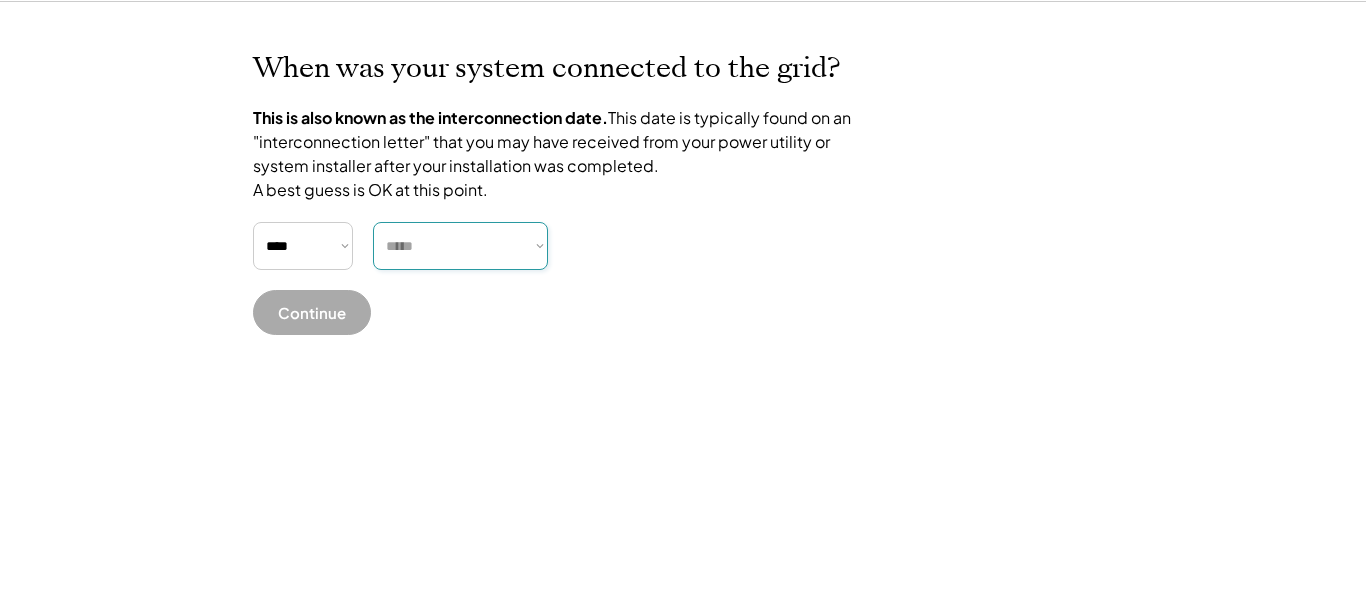 click on "***** ******* ******** ***** ***** *** **** **** ****** ********* ******* ******** ********" at bounding box center (460, 246) 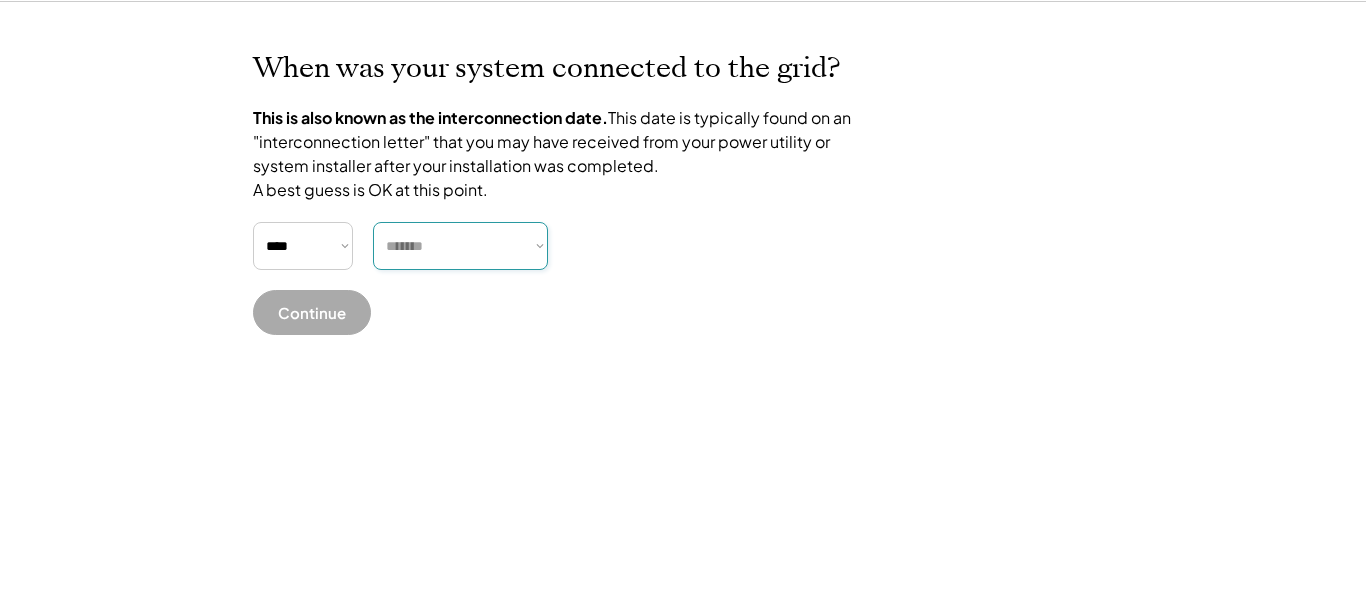click on "***** ******* ******** ***** ***** *** **** **** ****** ********* ******* ******** ********" at bounding box center (460, 246) 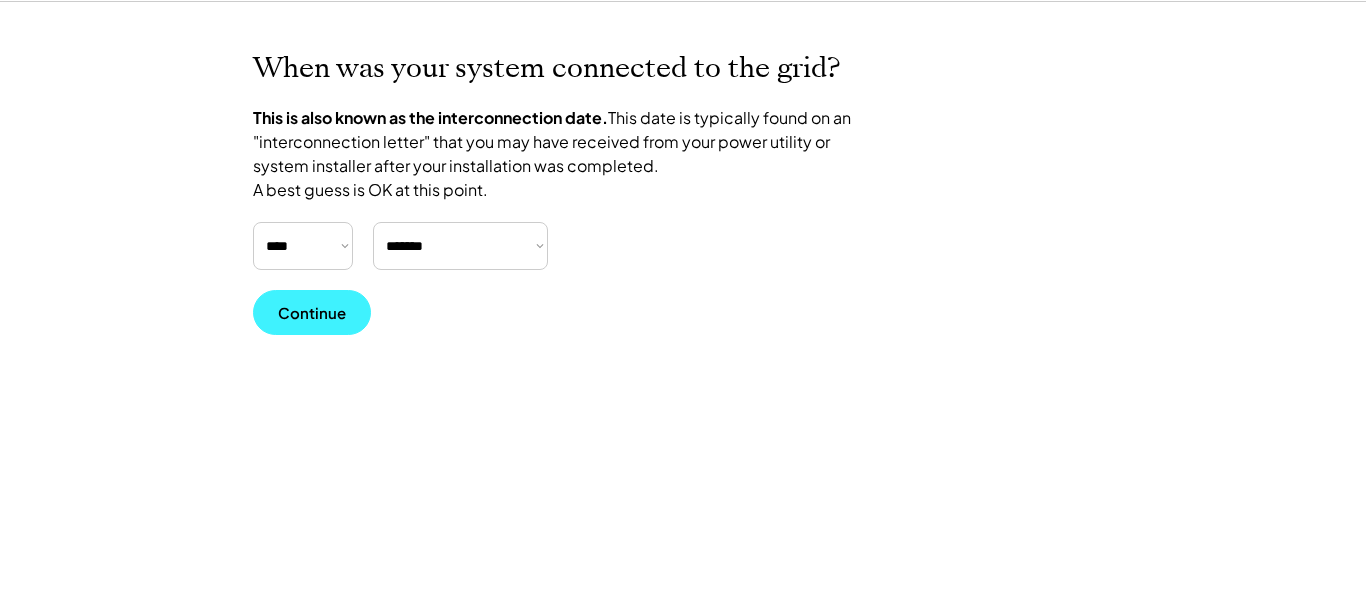 click on "Continue" at bounding box center [312, 312] 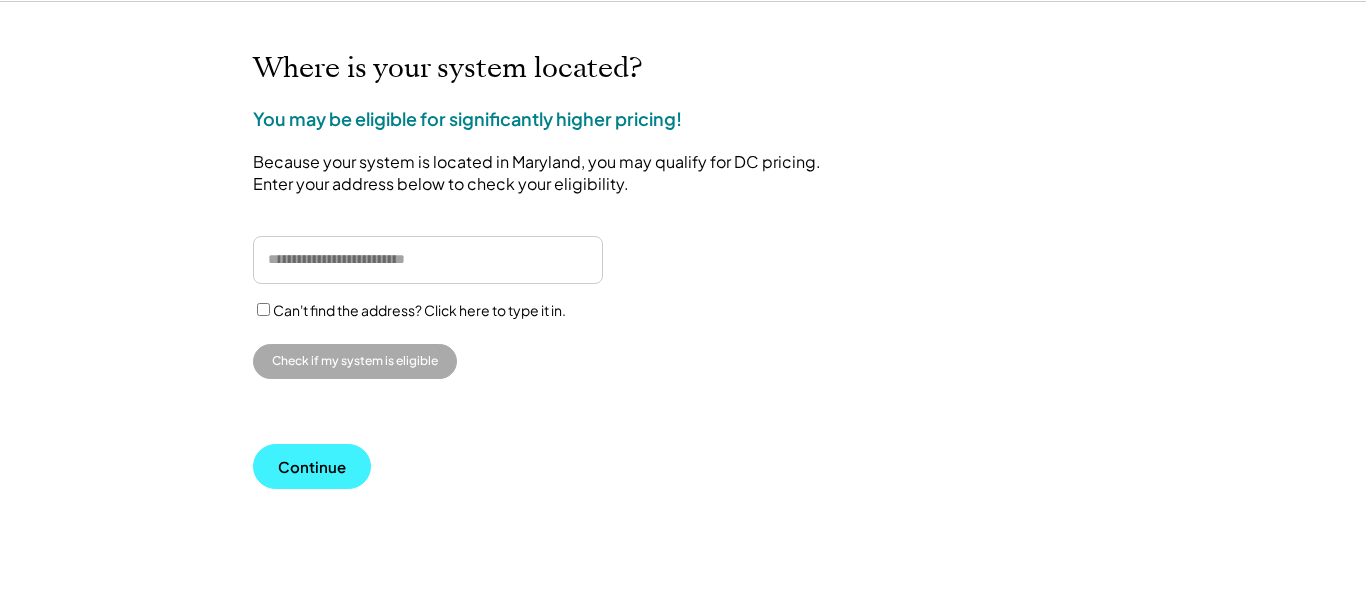 click on "Continue" at bounding box center [312, 466] 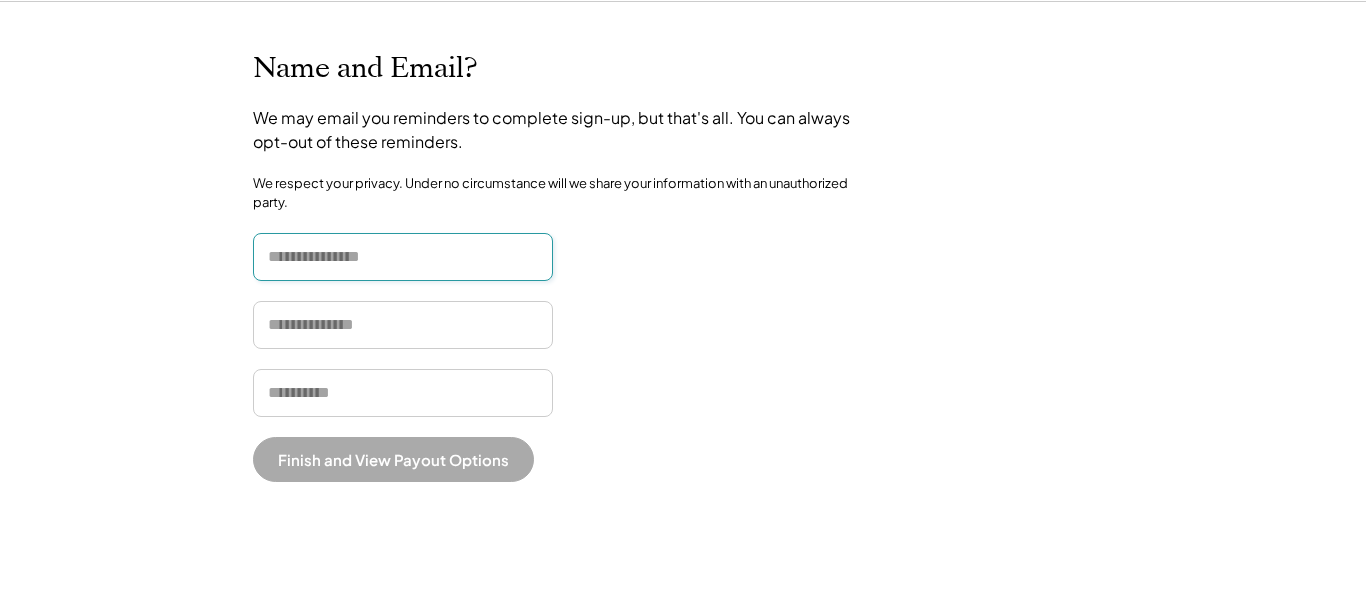 click at bounding box center [403, 257] 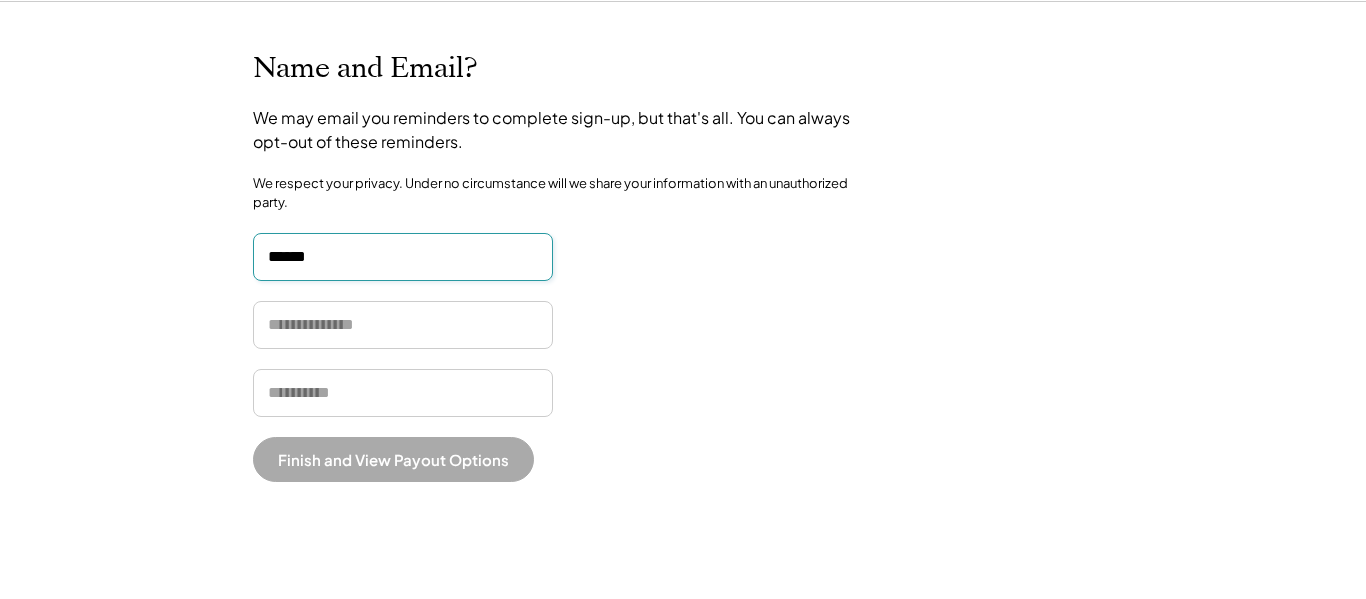 type on "******" 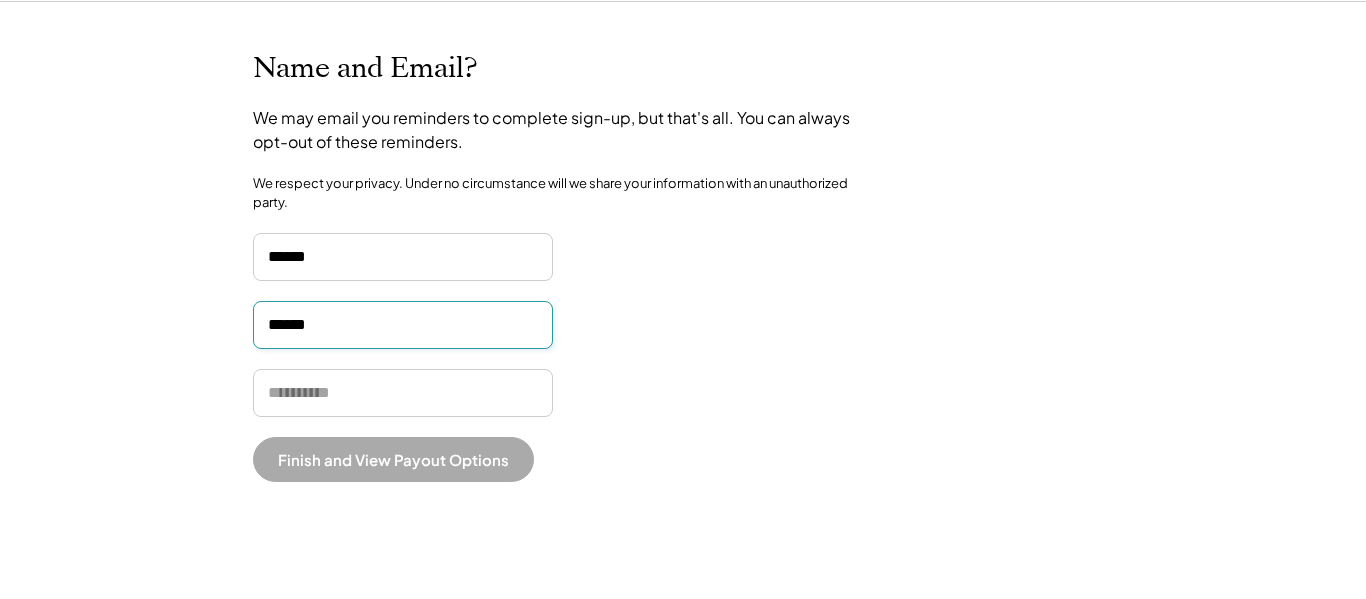 type on "******" 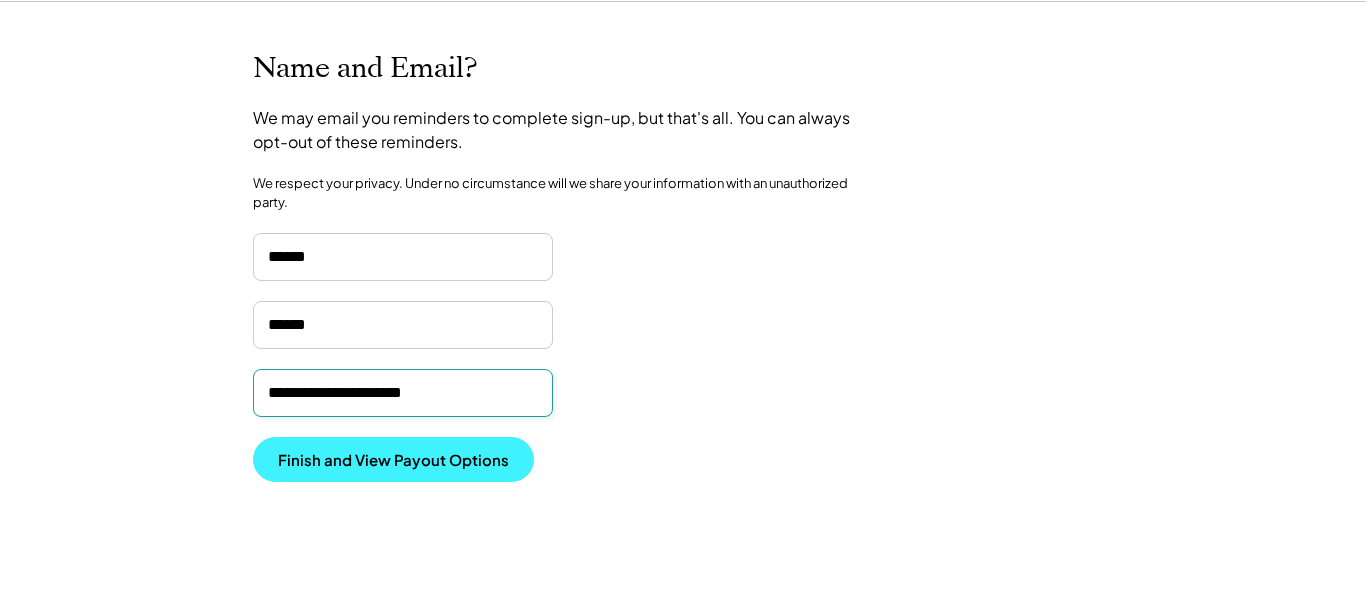 type on "**********" 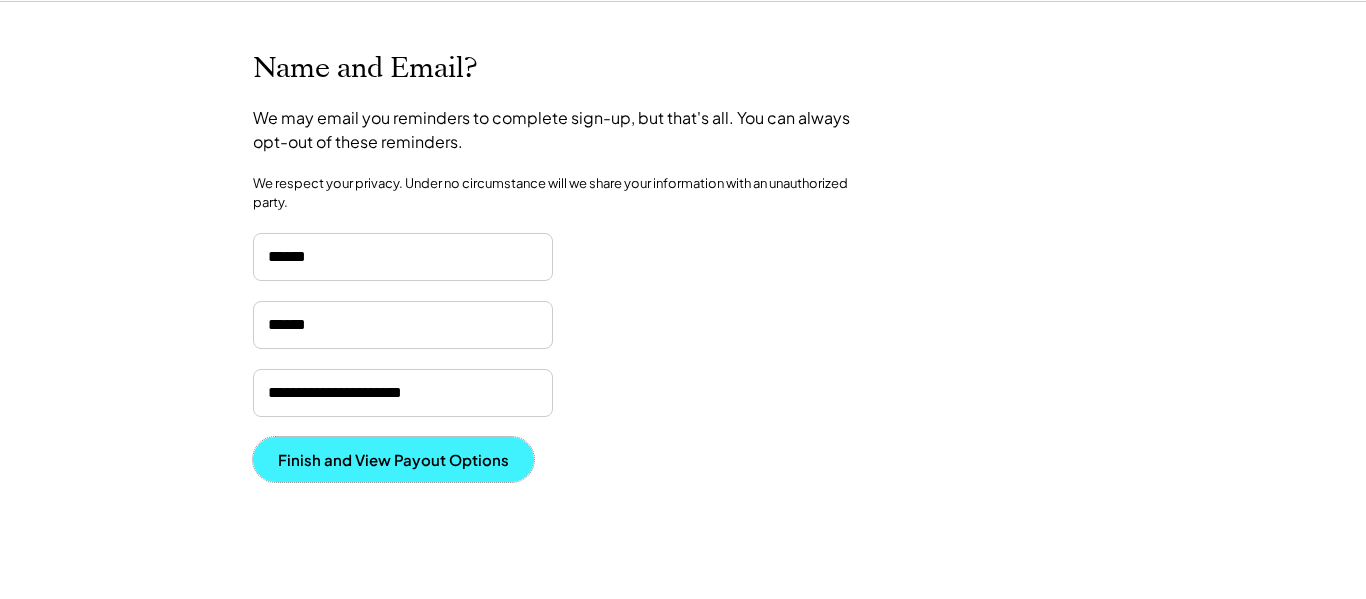 click on "Finish and View Payout Options" at bounding box center [393, 459] 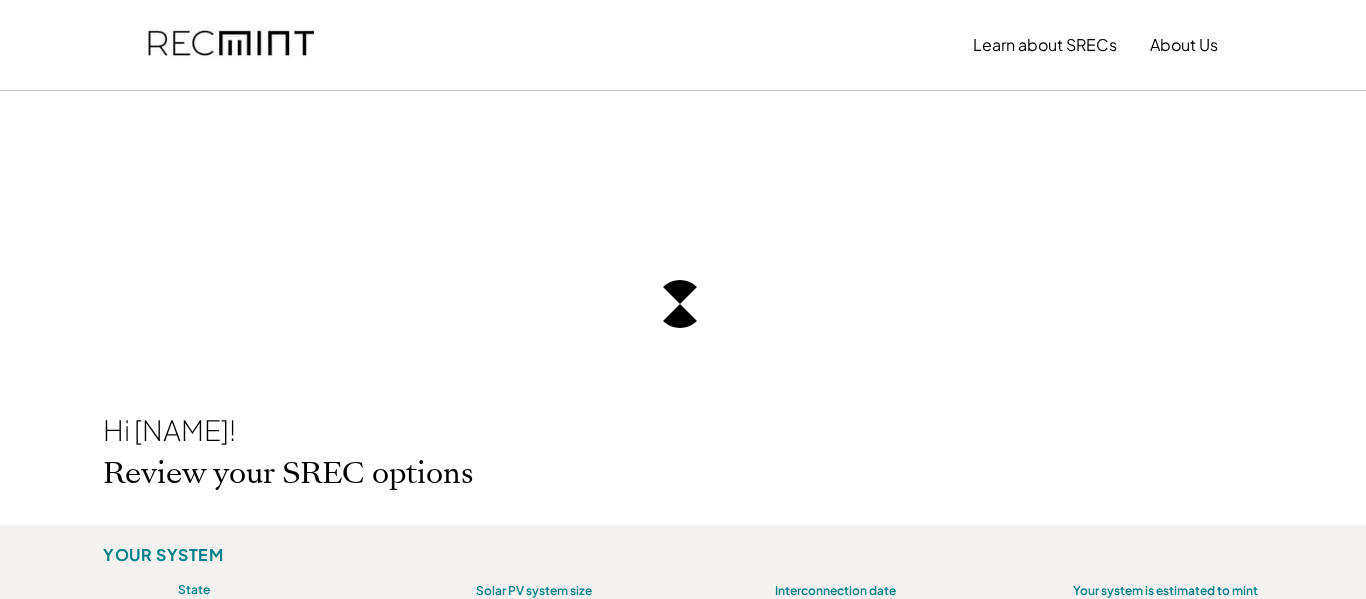 scroll, scrollTop: 0, scrollLeft: 0, axis: both 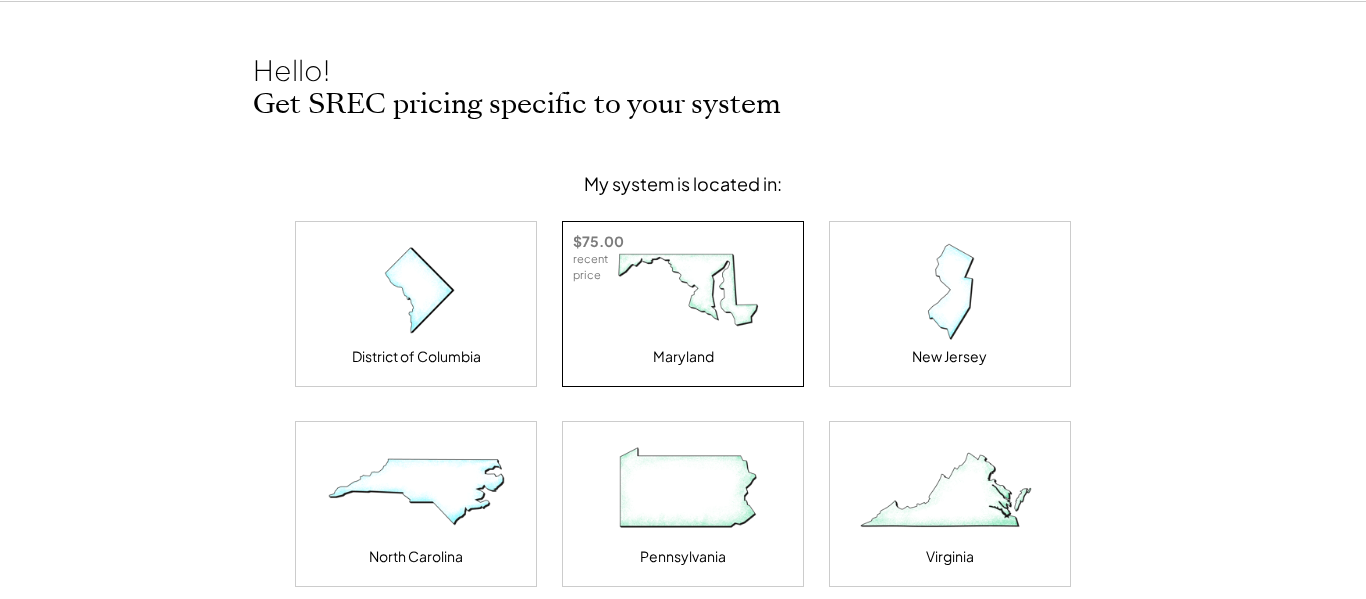 click at bounding box center (683, 292) 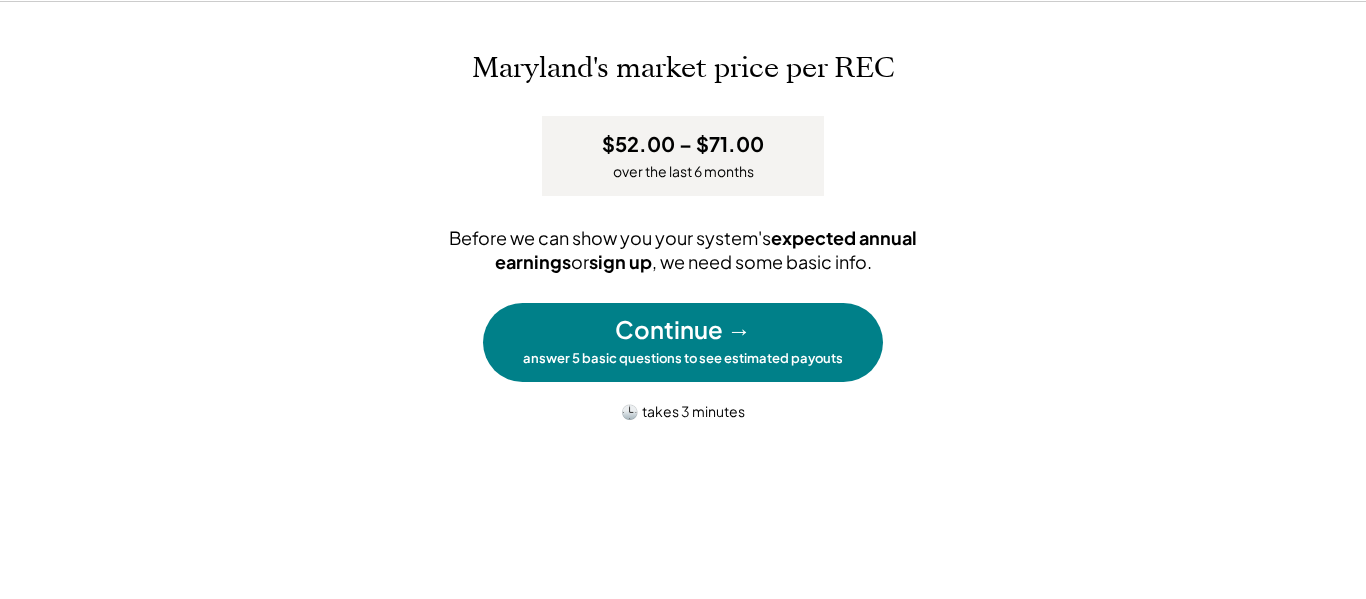 click on "Continue → answer 5 basic questions to see estimated payouts" at bounding box center [683, 342] 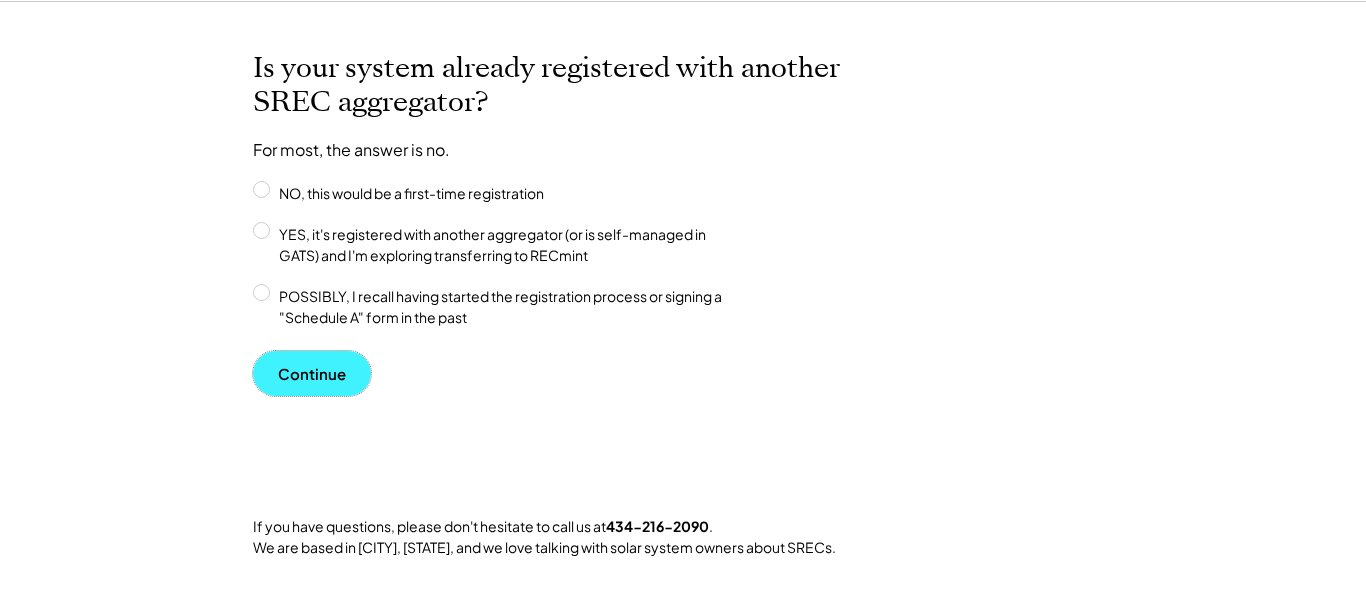 click on "Continue" at bounding box center (312, 373) 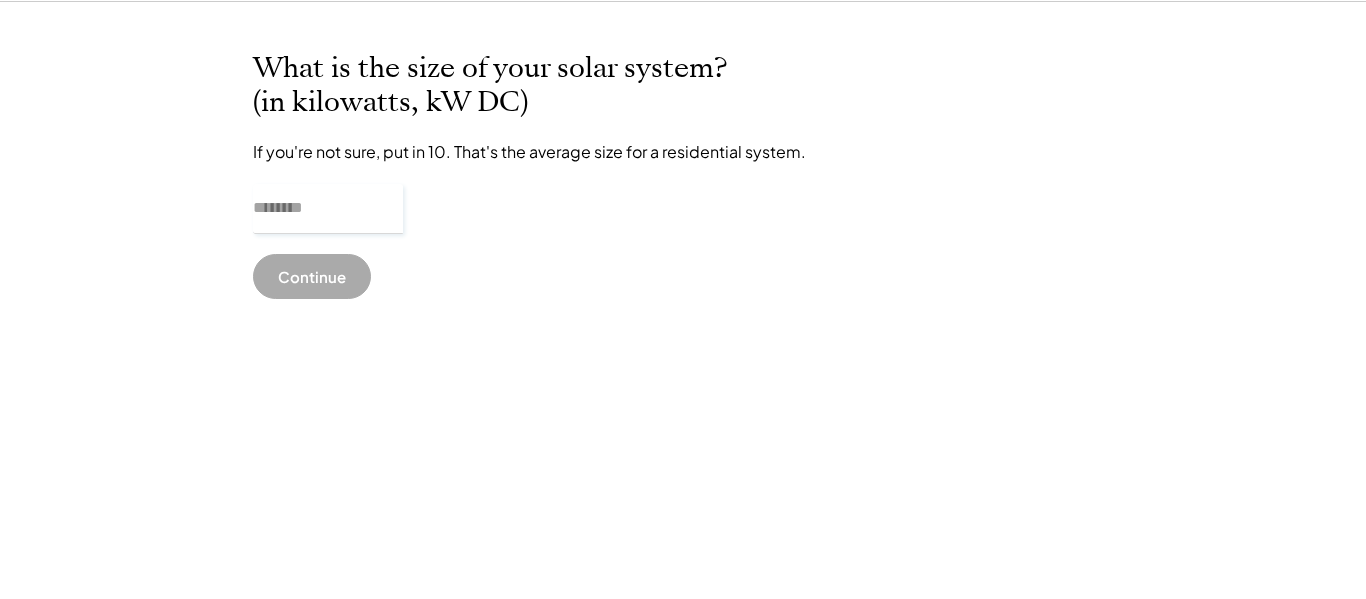 click at bounding box center (328, 209) 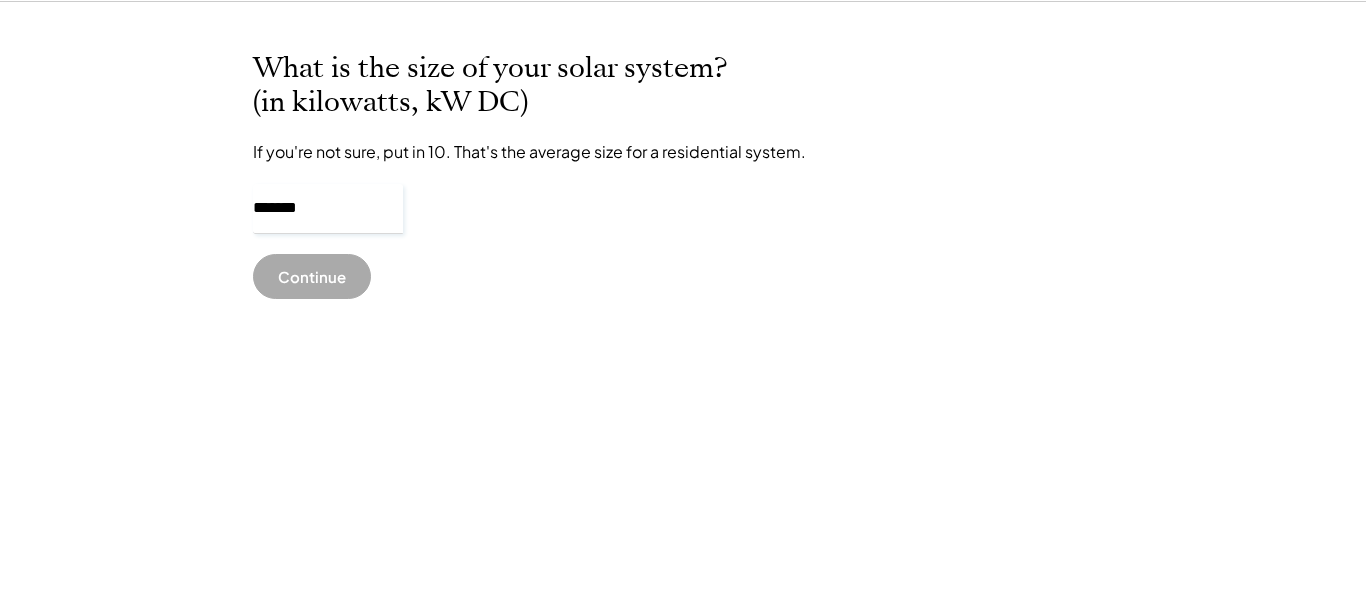 type on "*******" 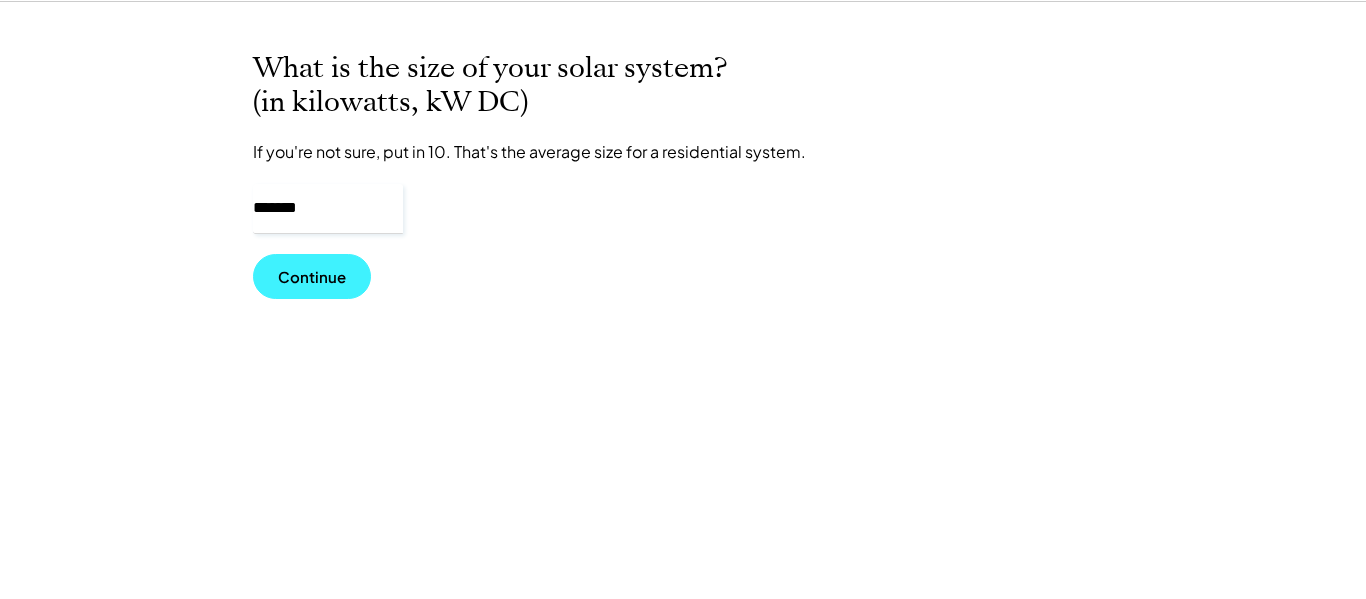 click on "Continue" at bounding box center (312, 276) 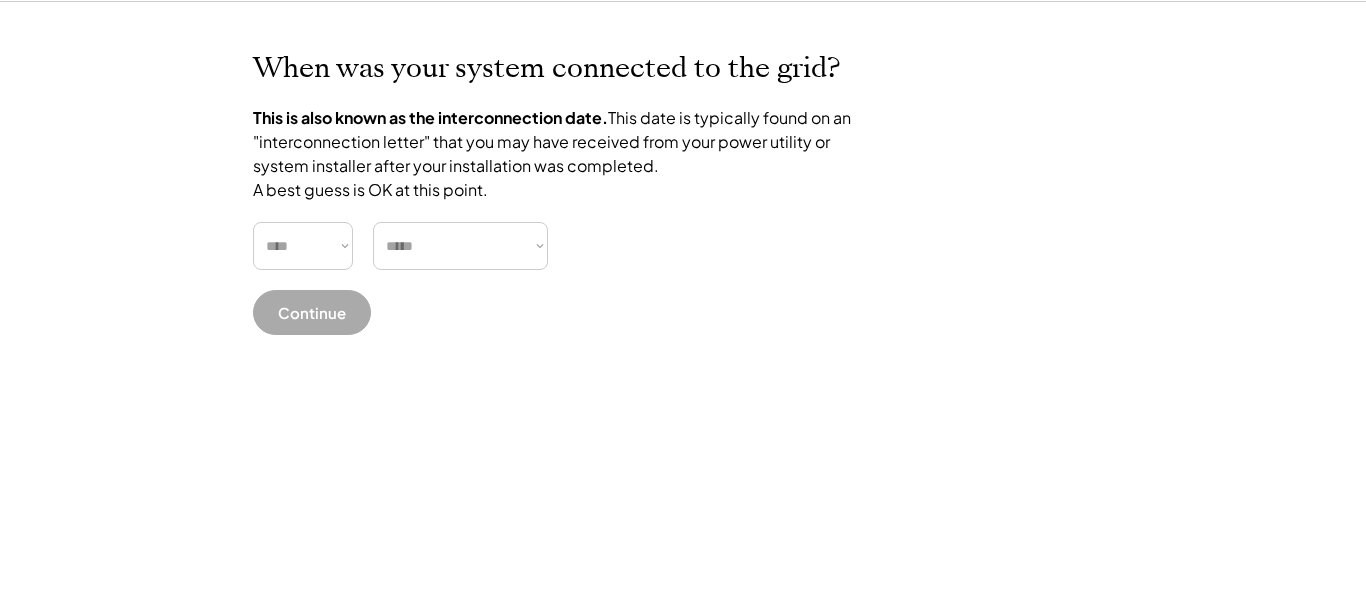 click on "**** **** **** **** **** **** **** **** **** **** **** **** **** **** ****" at bounding box center [303, 246] 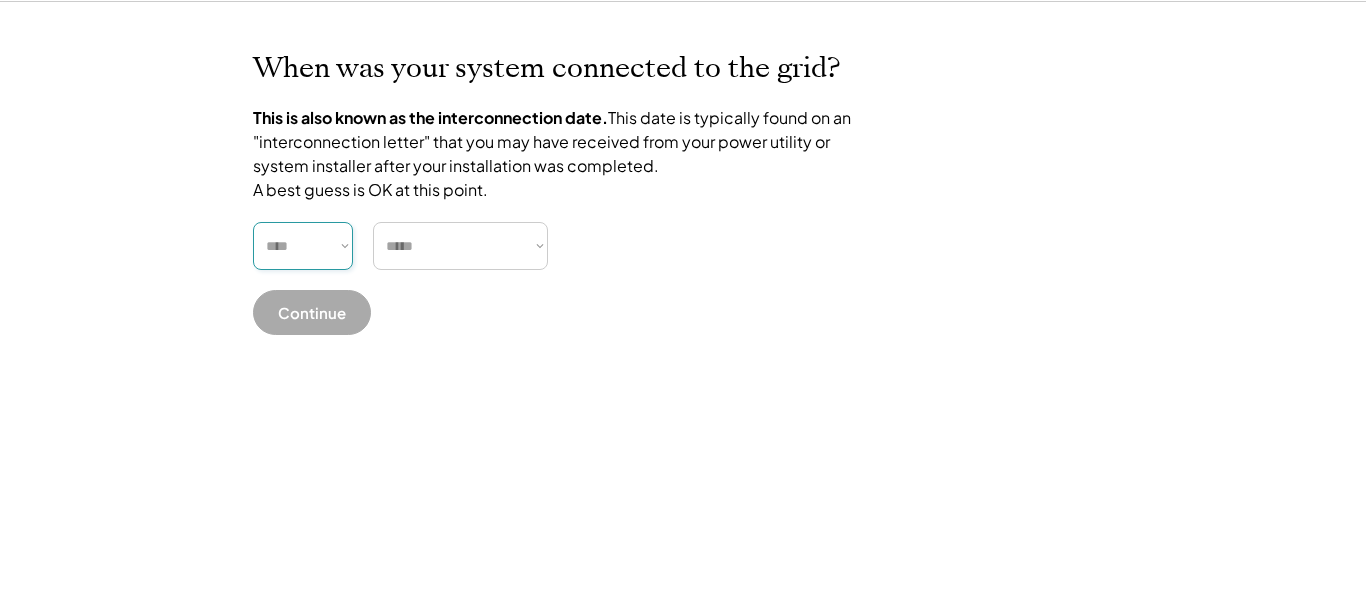 select on "****" 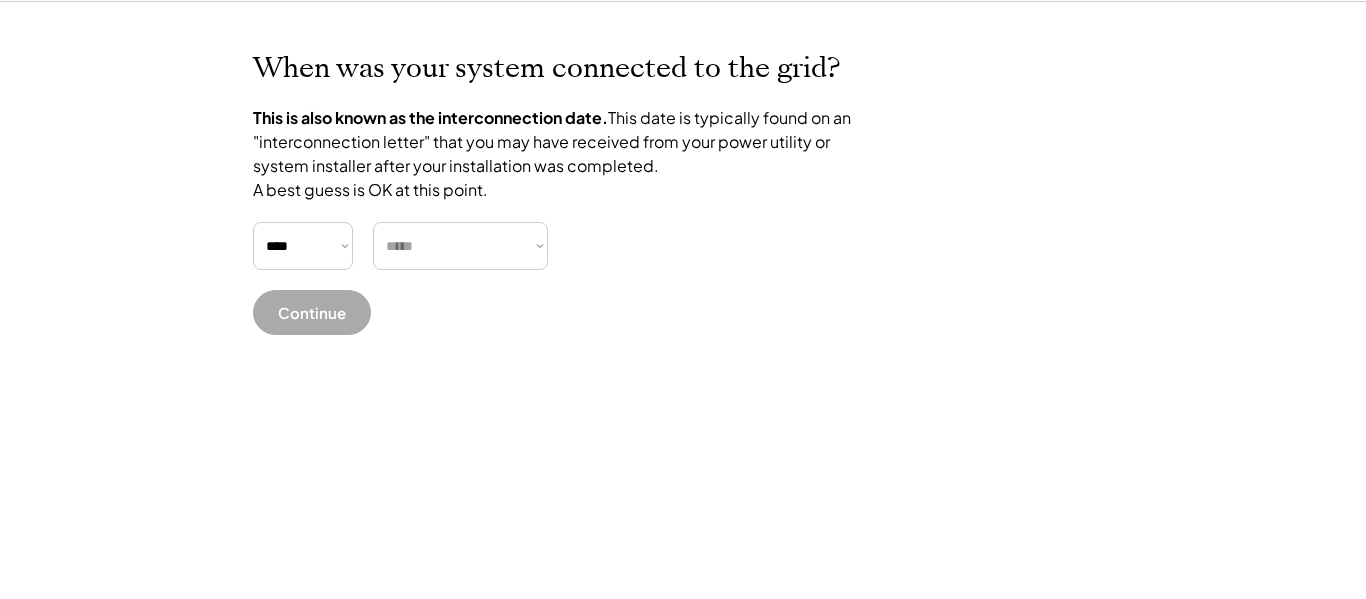 click on "***** ******* ******** ***** ***** *** **** **** ****** ********* ******* ******** ********" at bounding box center (460, 246) 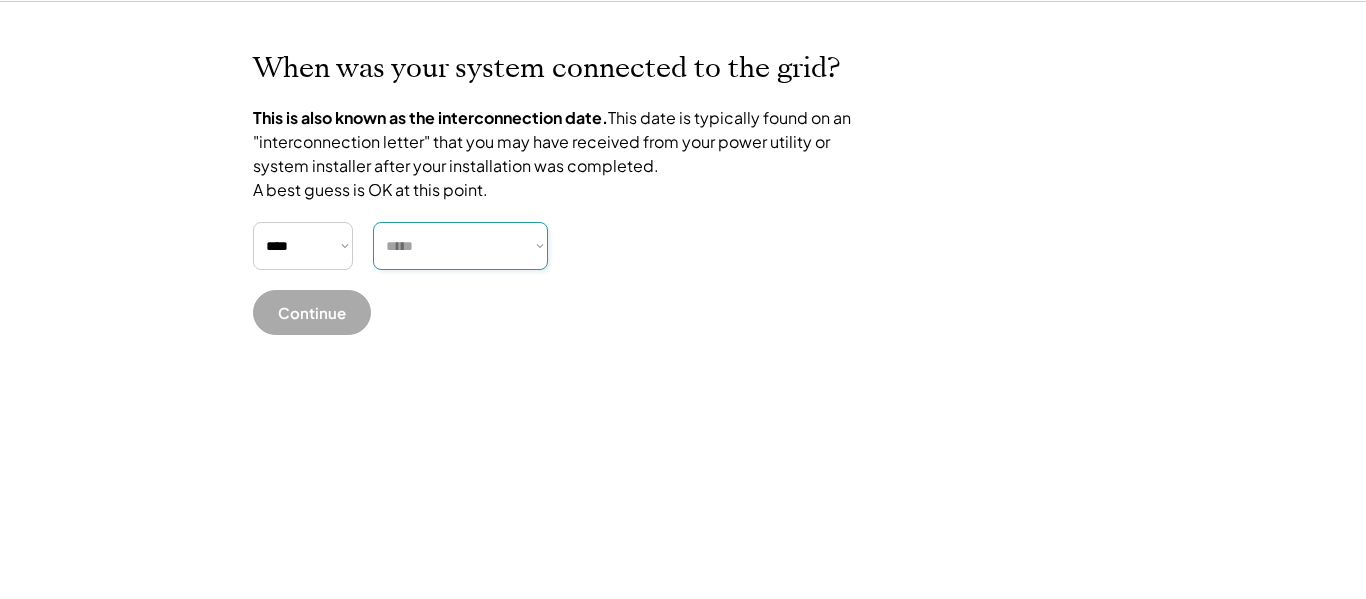 select on "*********" 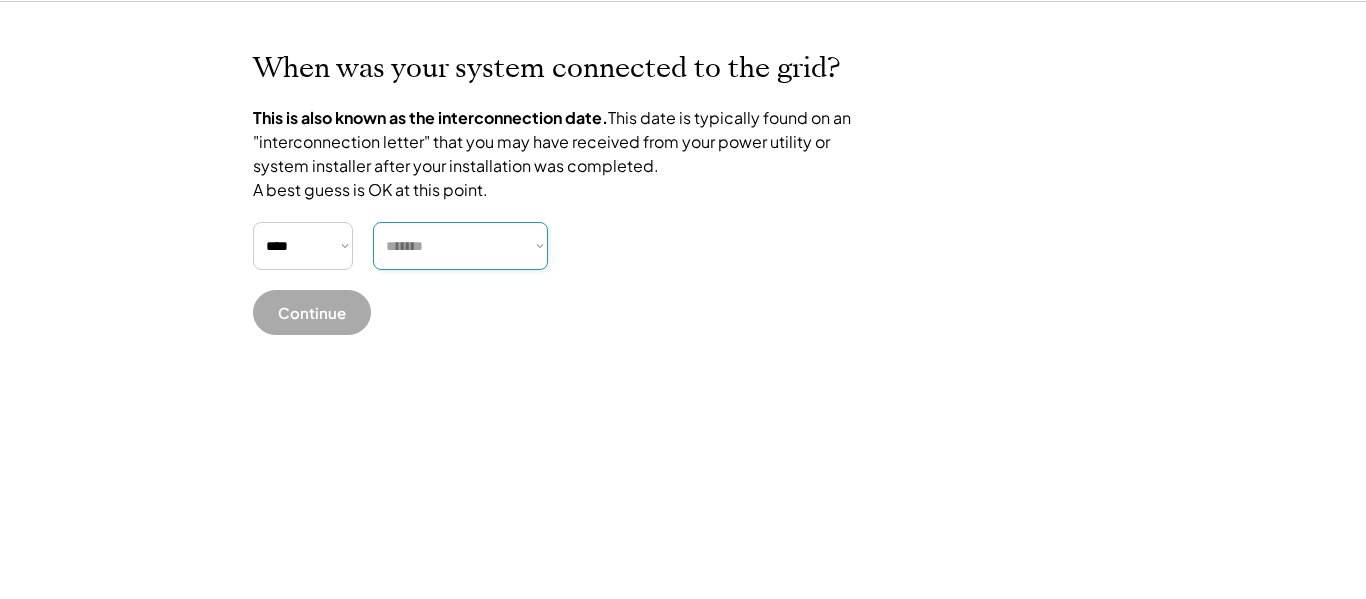 click on "***** ******* ******** ***** ***** *** **** **** ****** ********* ******* ******** ********" at bounding box center [460, 246] 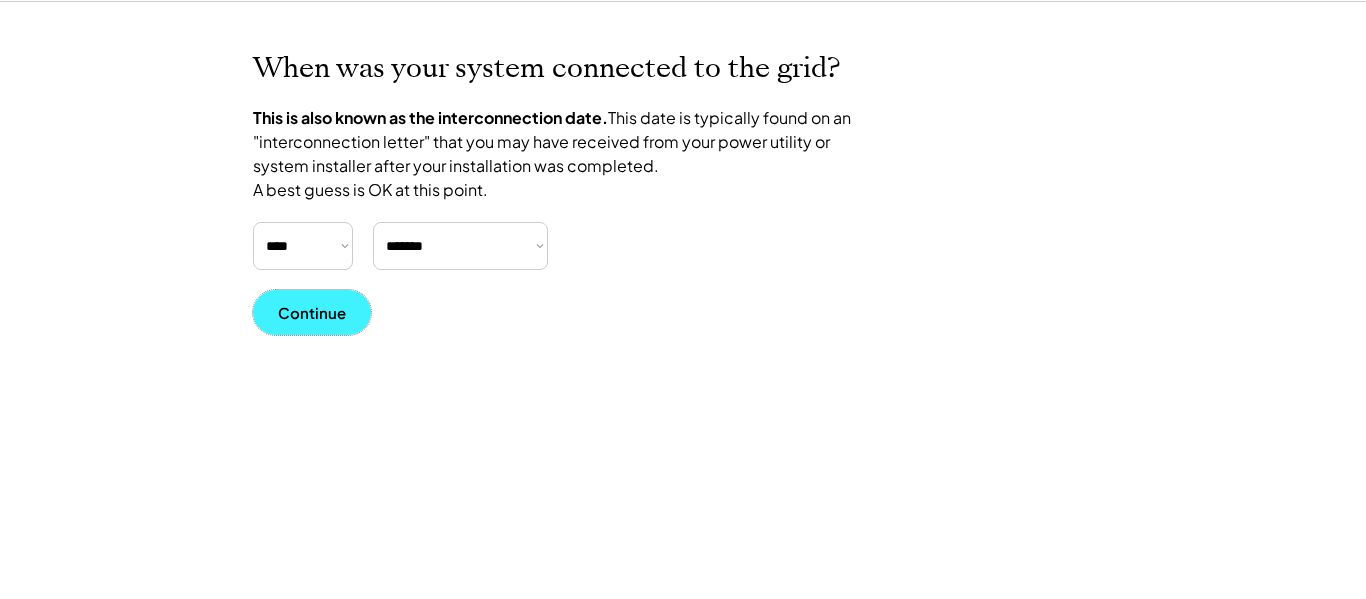 click on "Continue" at bounding box center [312, 312] 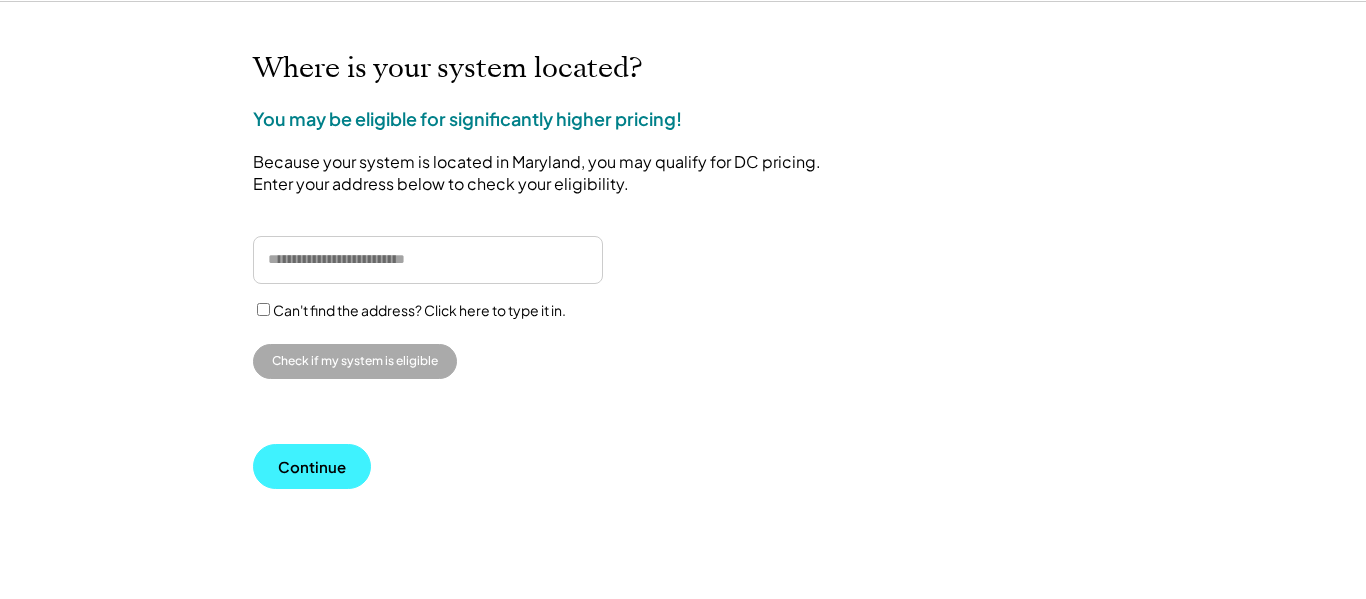 scroll, scrollTop: 120, scrollLeft: 0, axis: vertical 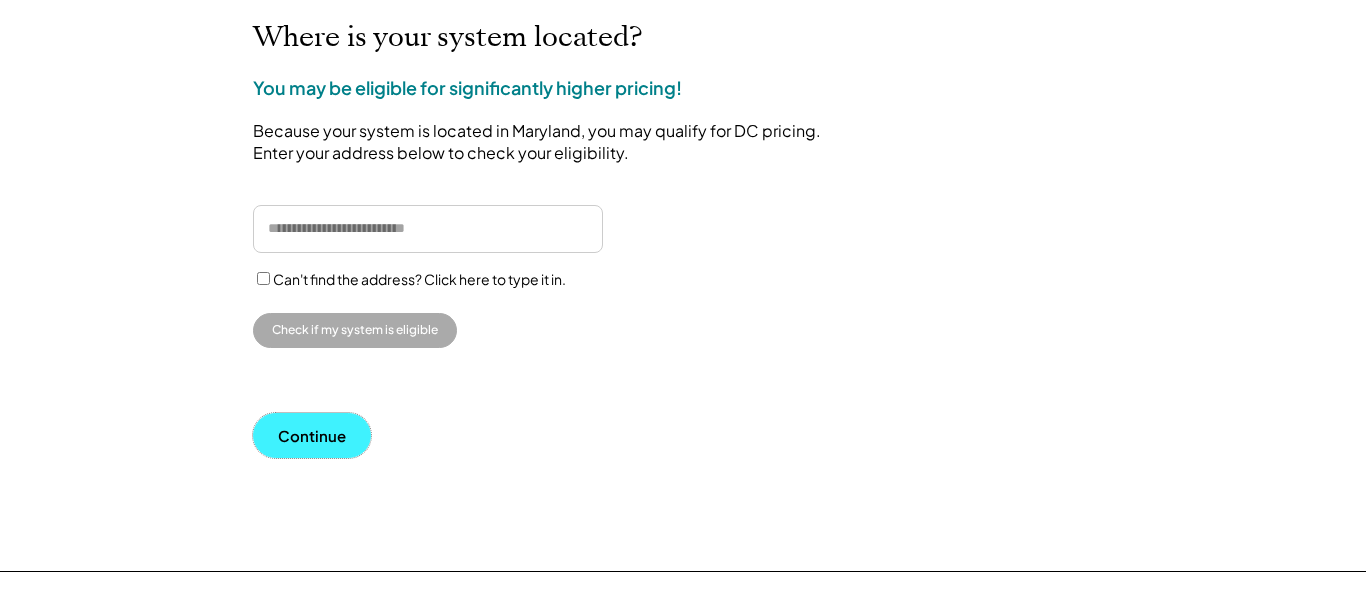 click on "Continue" at bounding box center (312, 435) 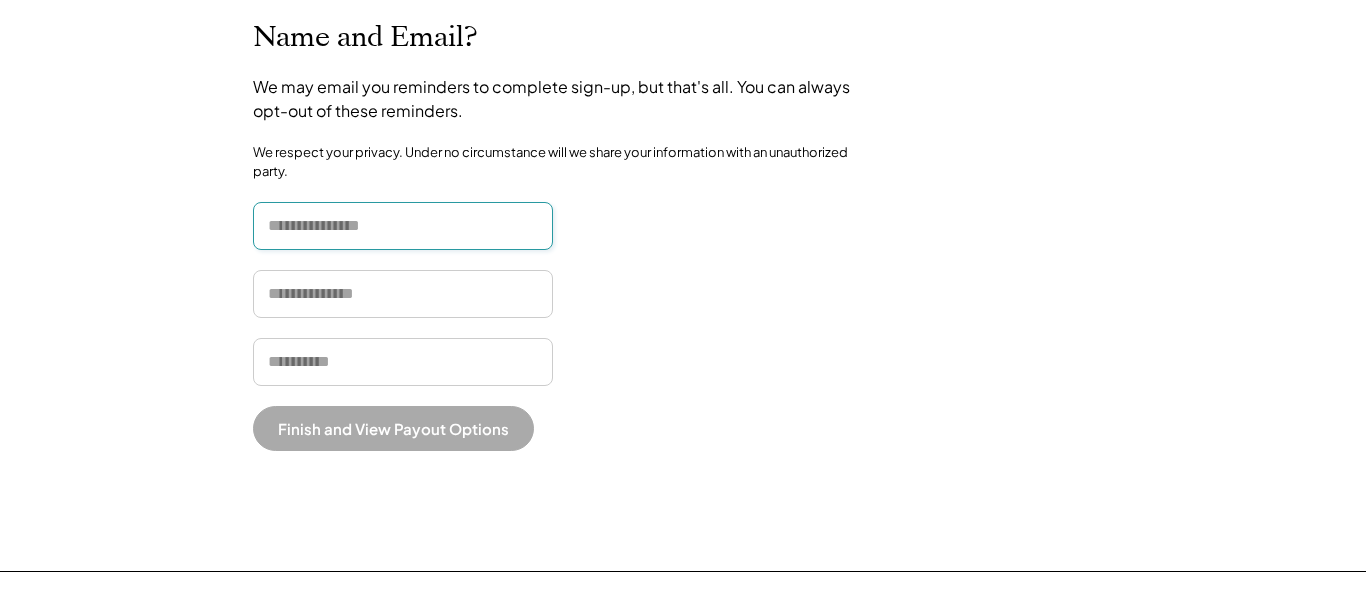 click at bounding box center [403, 226] 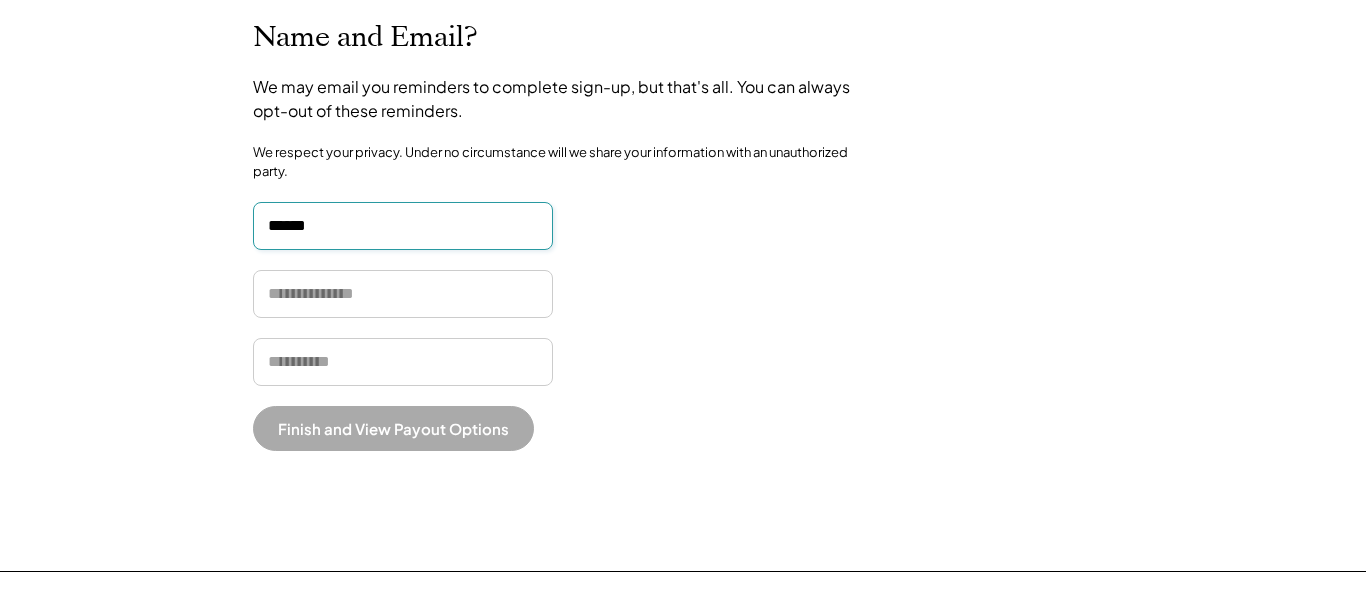 type on "******" 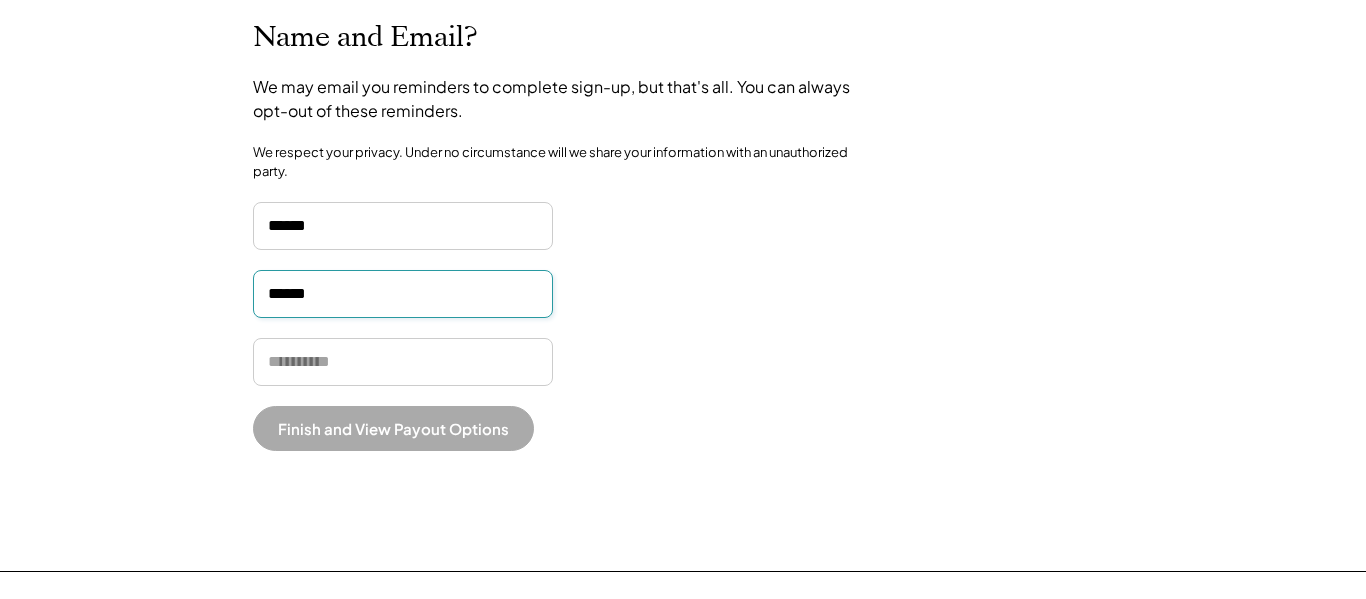 type on "******" 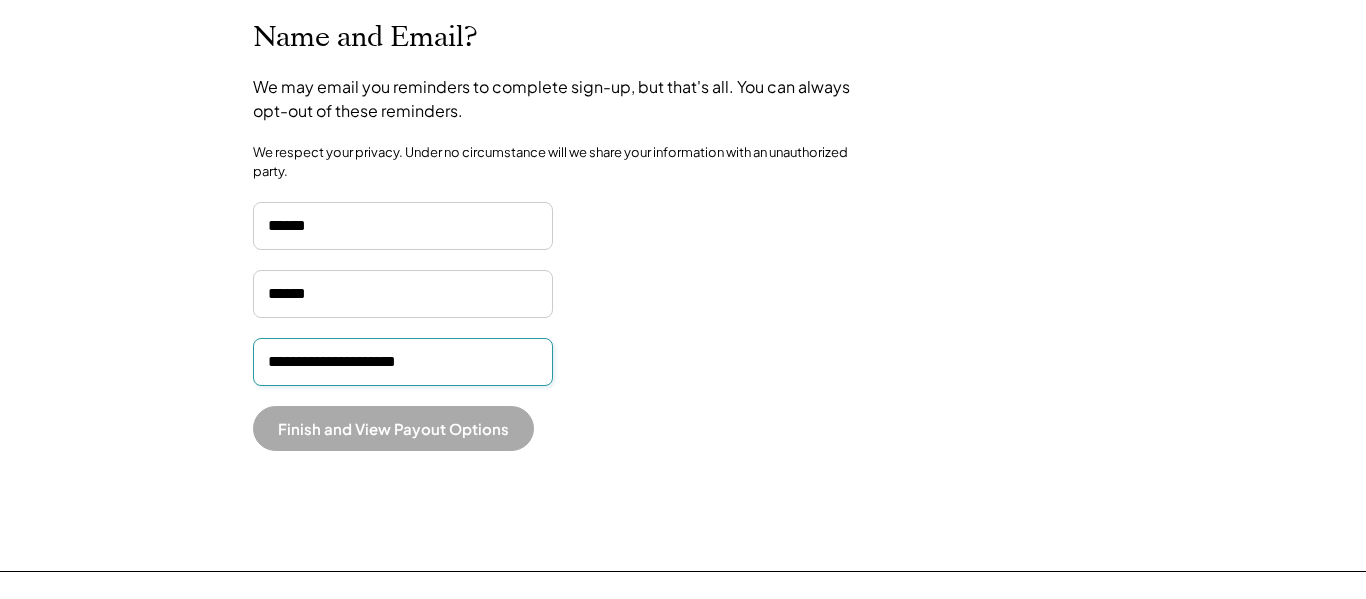 type on "**********" 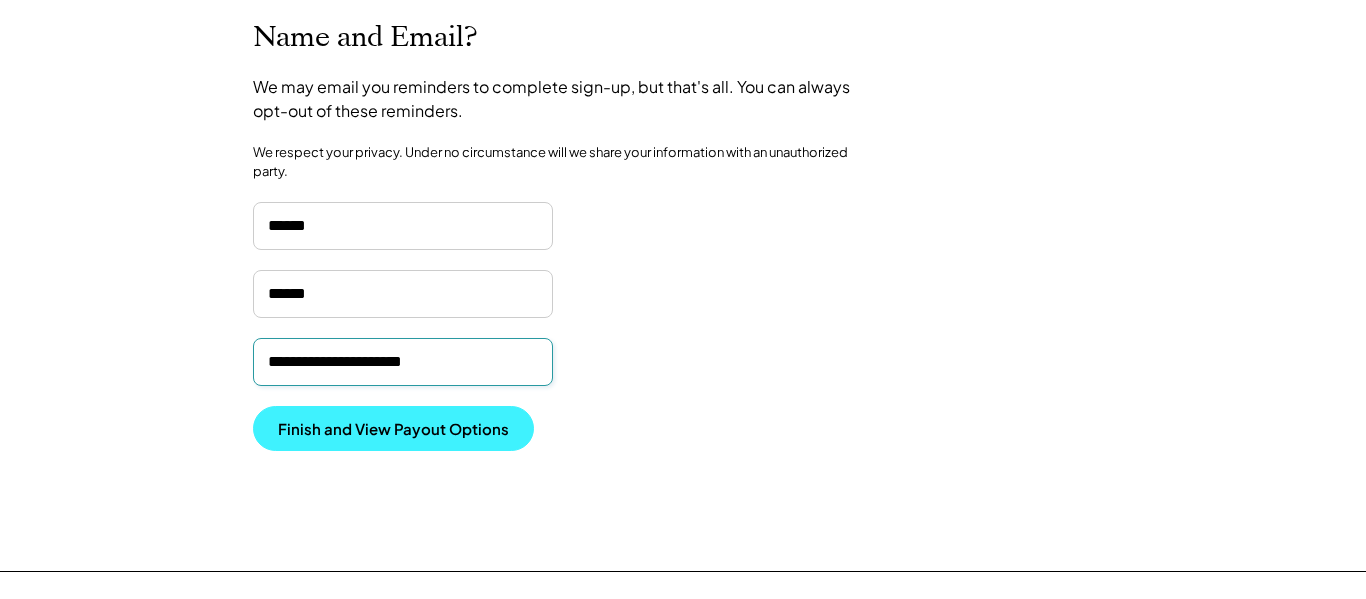 click on "Finish and View Payout Options" at bounding box center [393, 428] 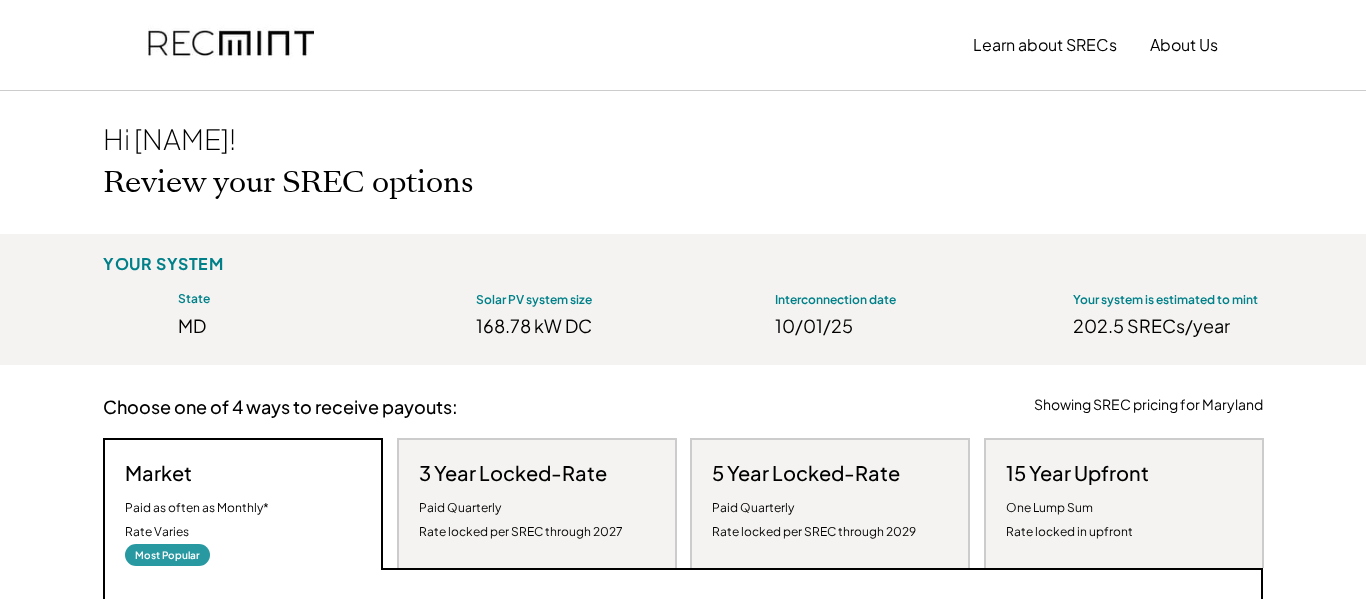 scroll, scrollTop: 0, scrollLeft: 0, axis: both 